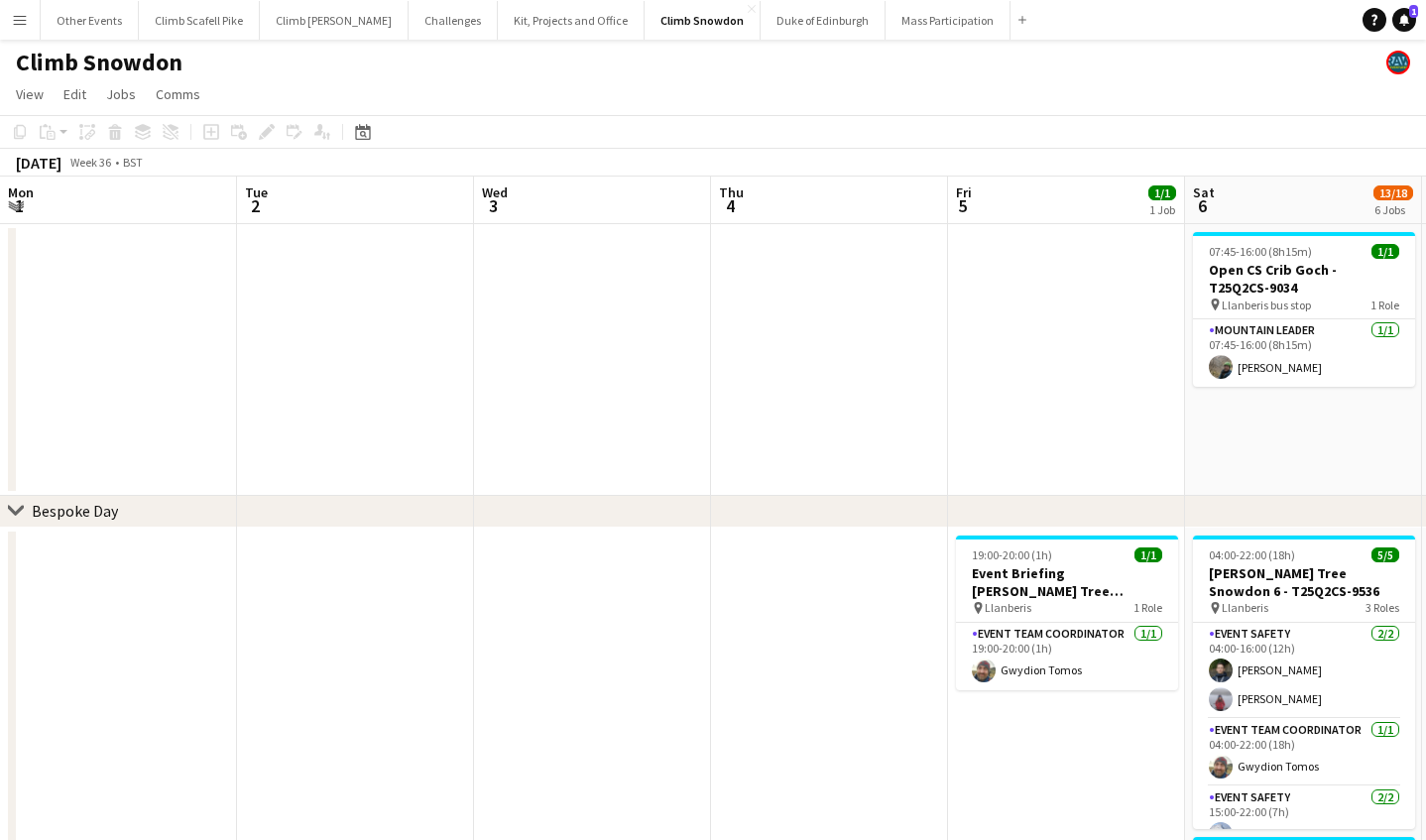 scroll, scrollTop: 0, scrollLeft: 0, axis: both 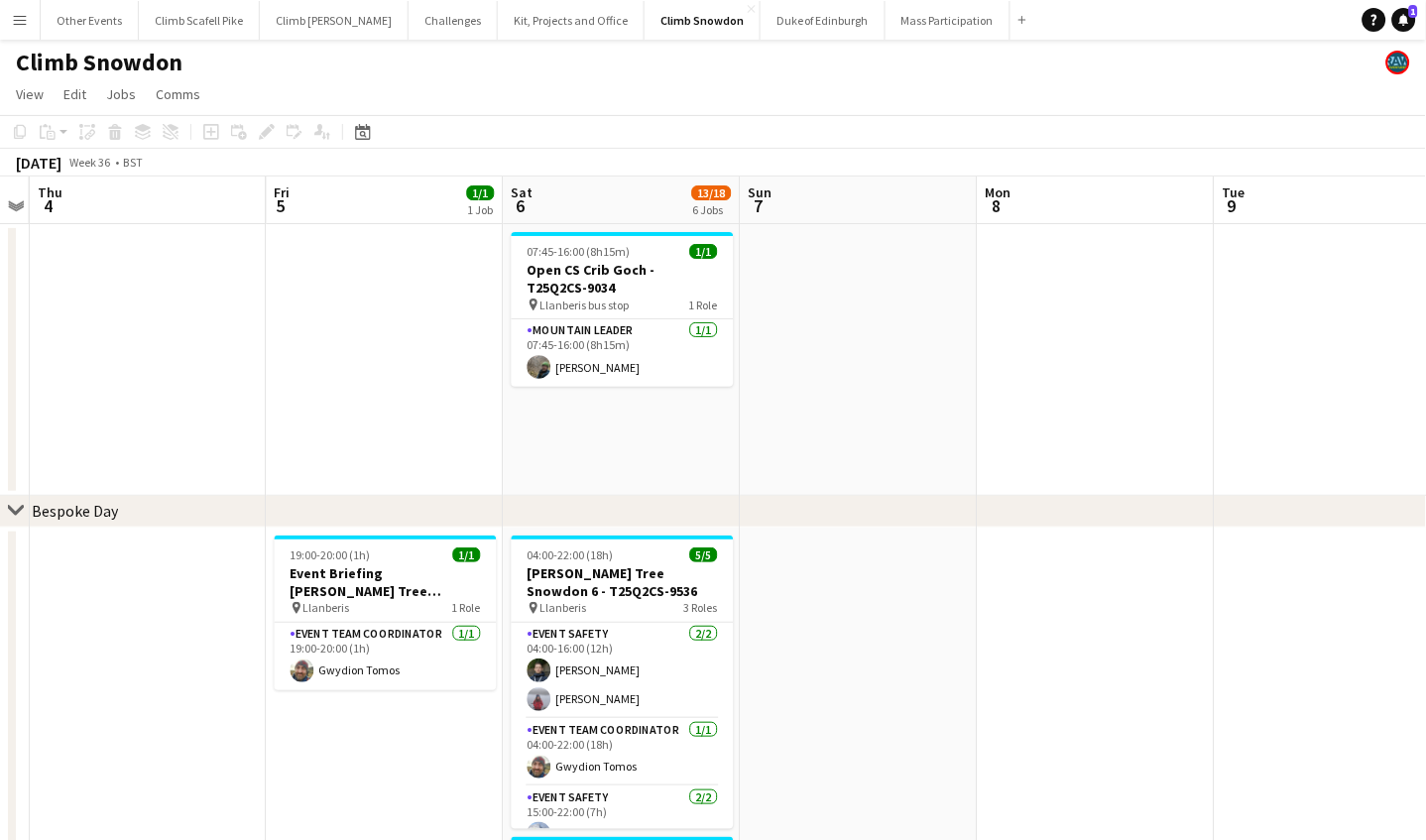 click on "Menu" at bounding box center (20, 20) 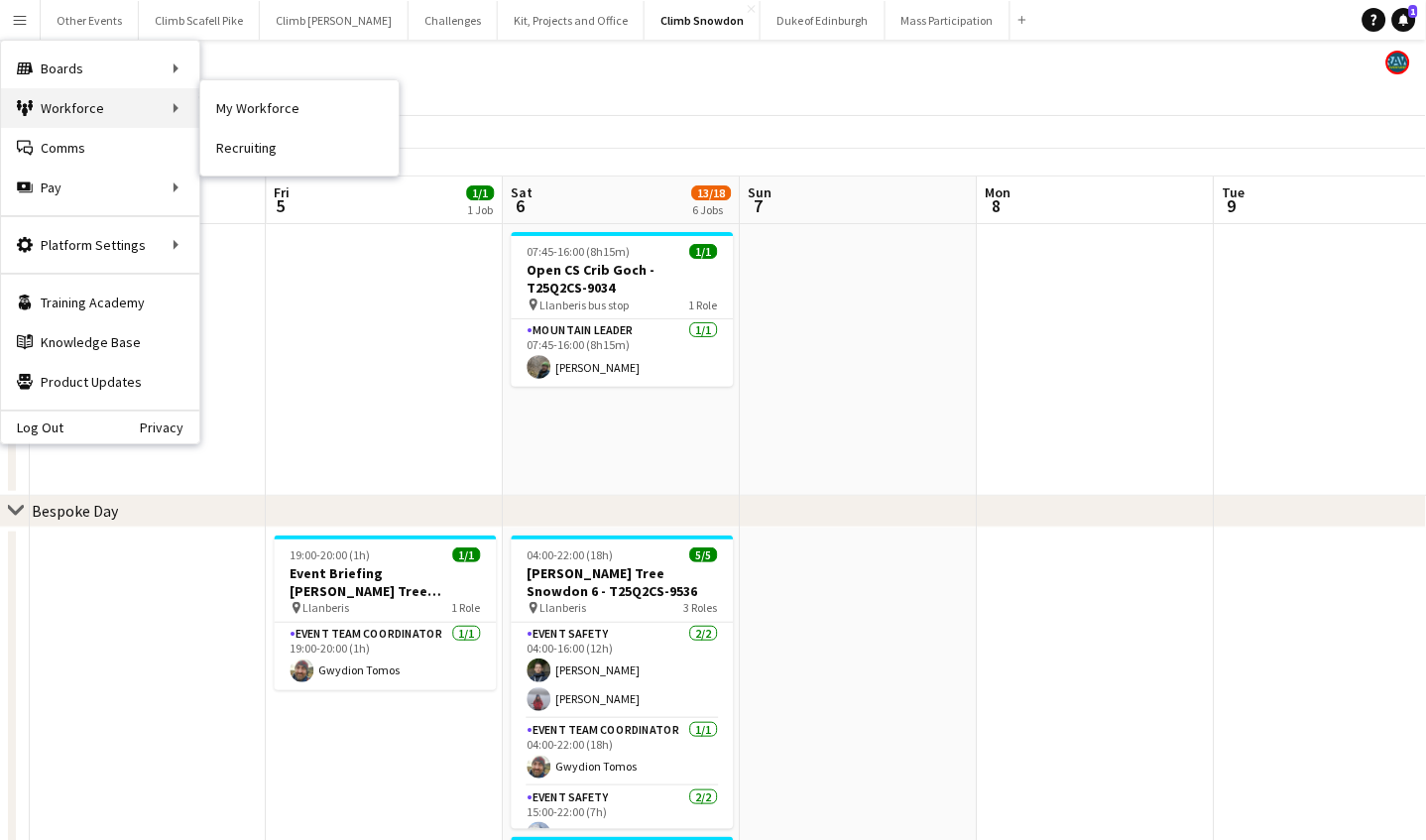 click on "Workforce
Workforce" at bounding box center [100, 108] 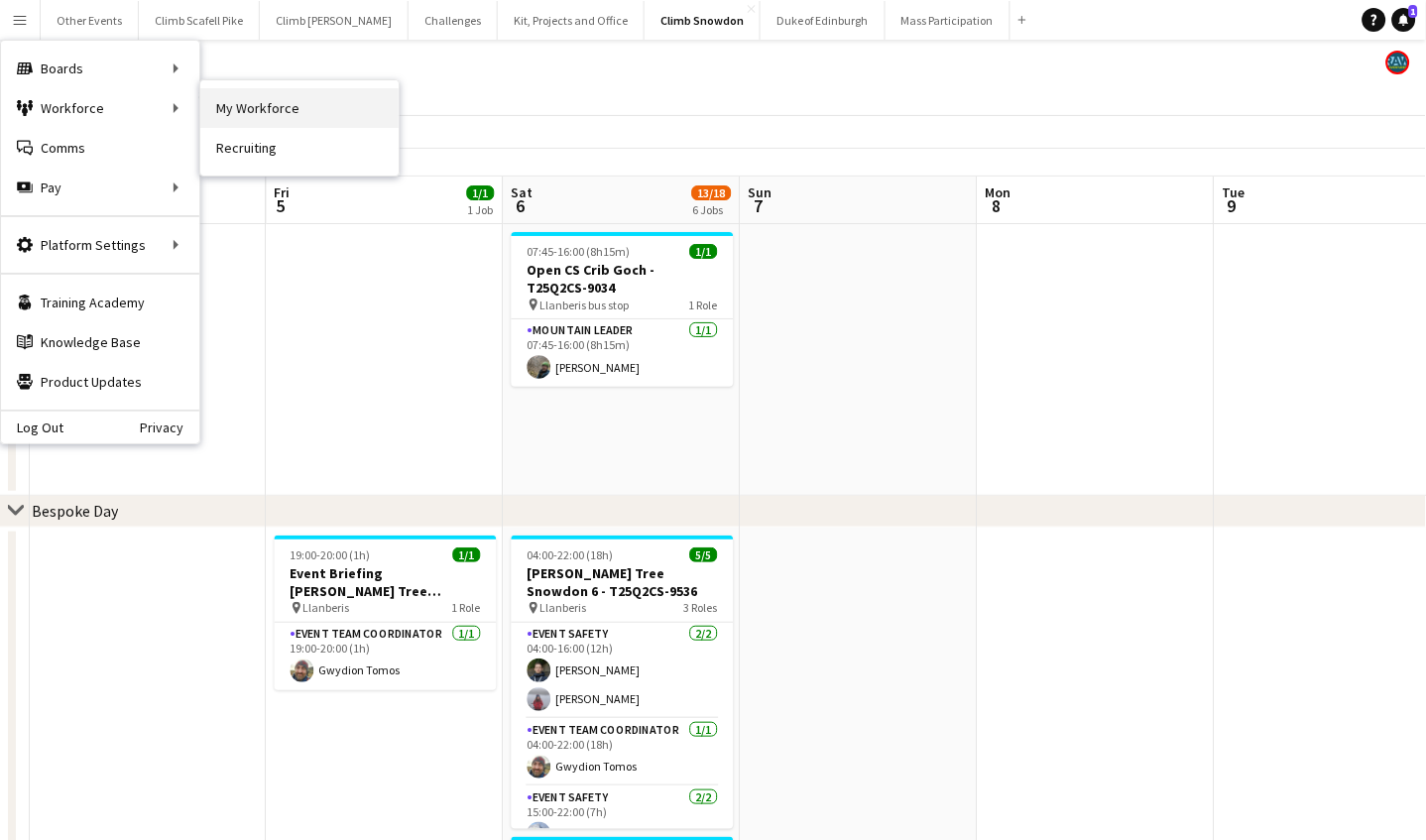 click on "My Workforce" at bounding box center [299, 108] 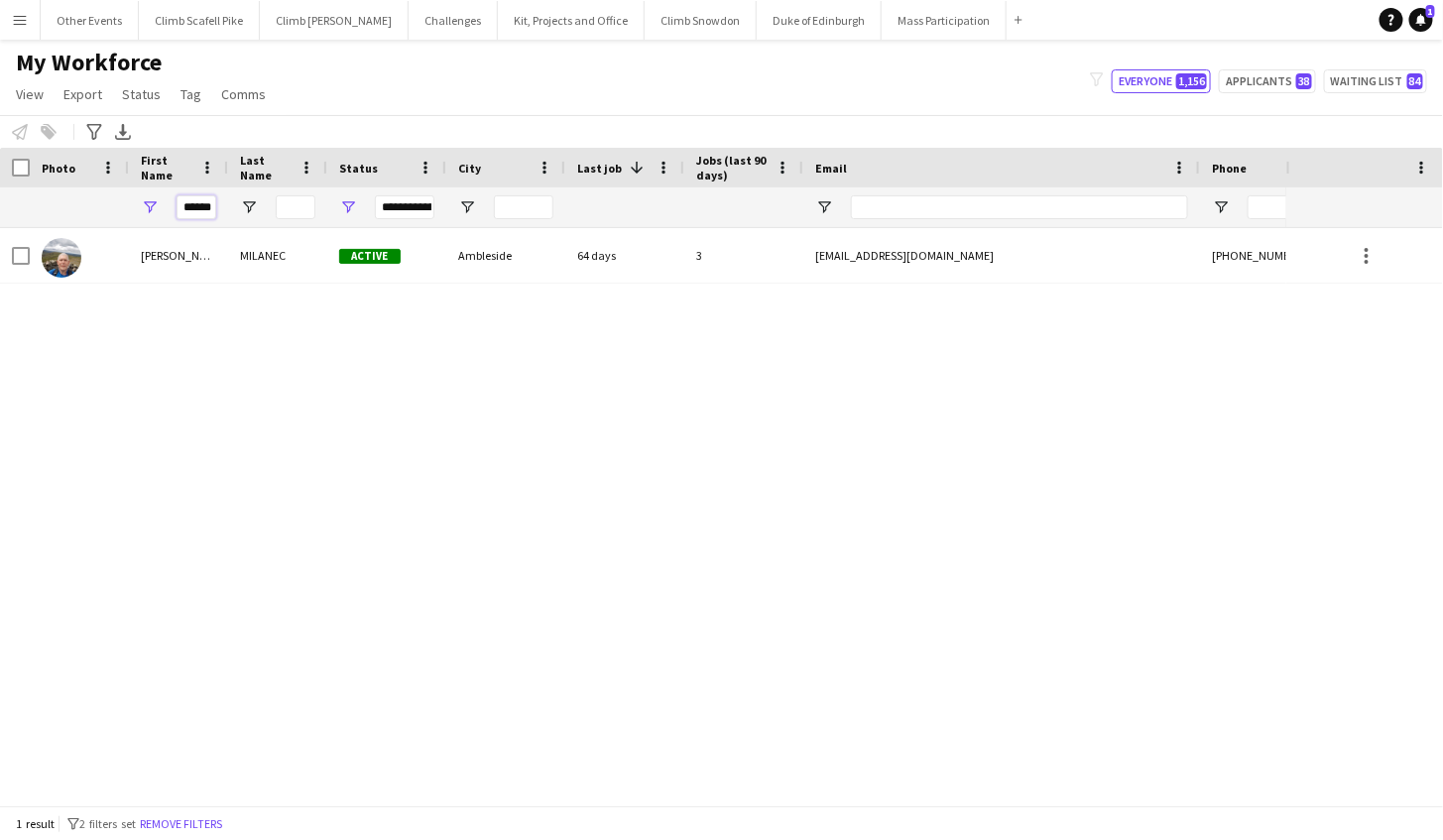 click on "******" at bounding box center [196, 207] 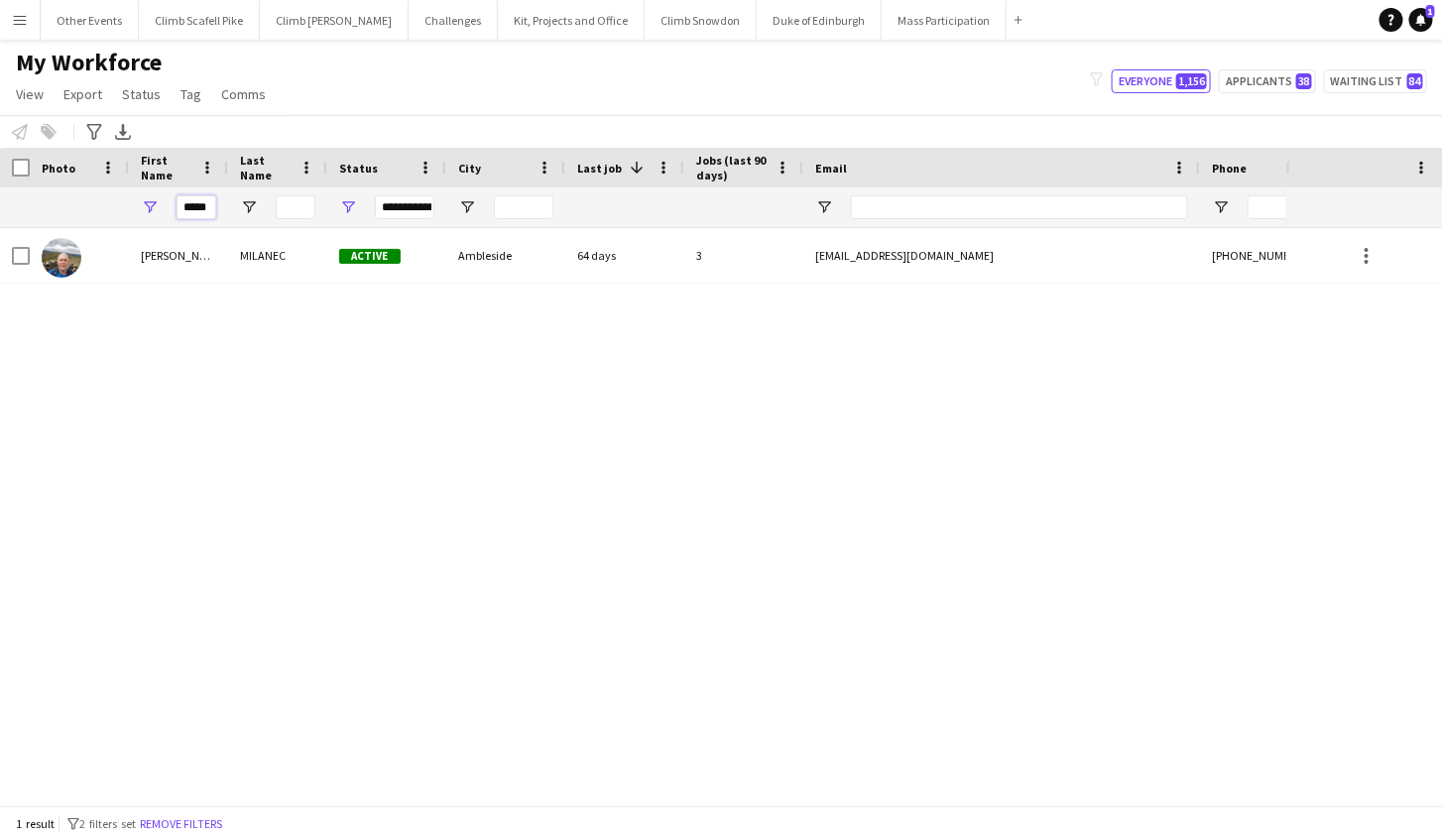 type on "*****" 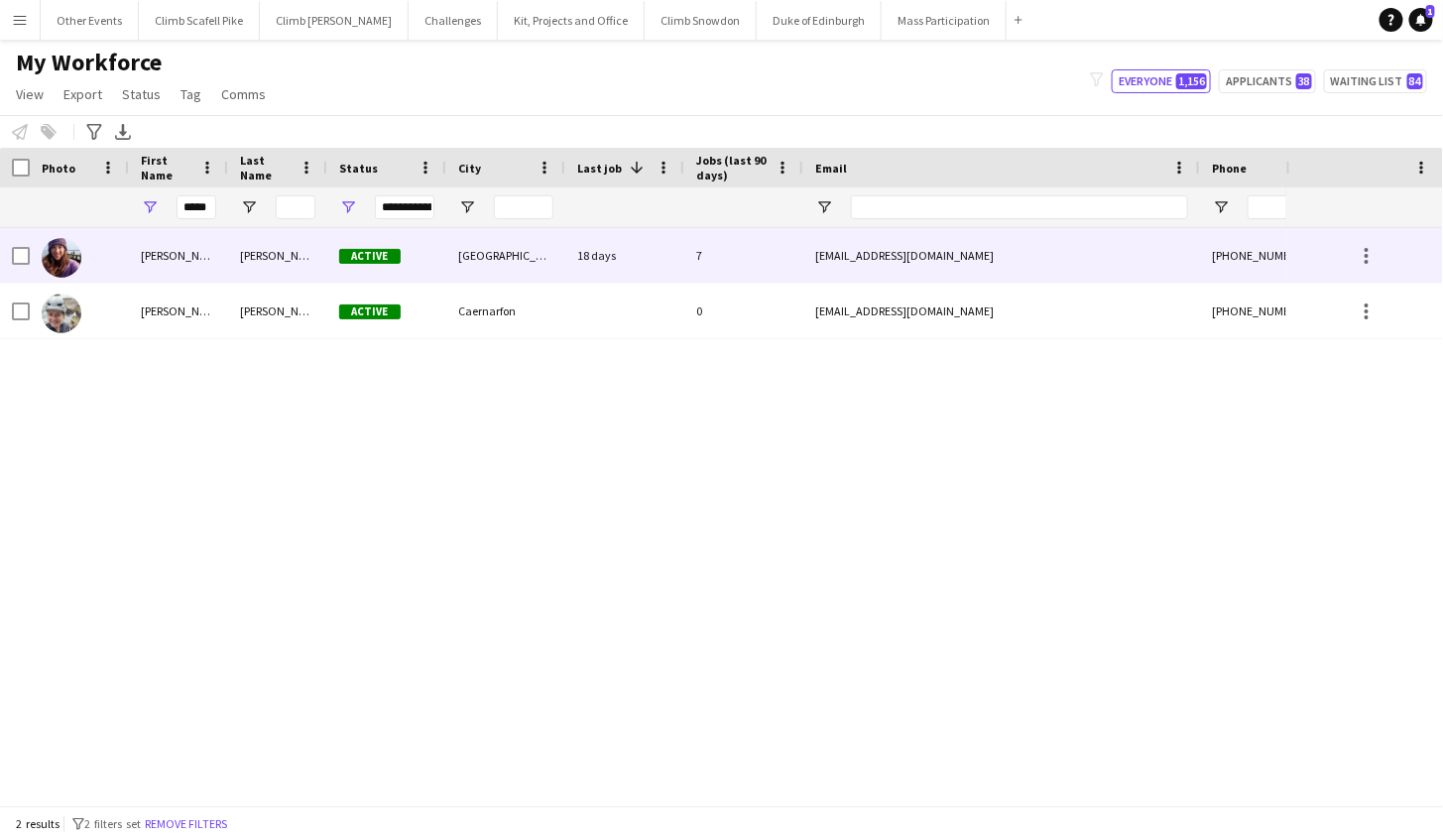click on "[PERSON_NAME]" at bounding box center [179, 255] 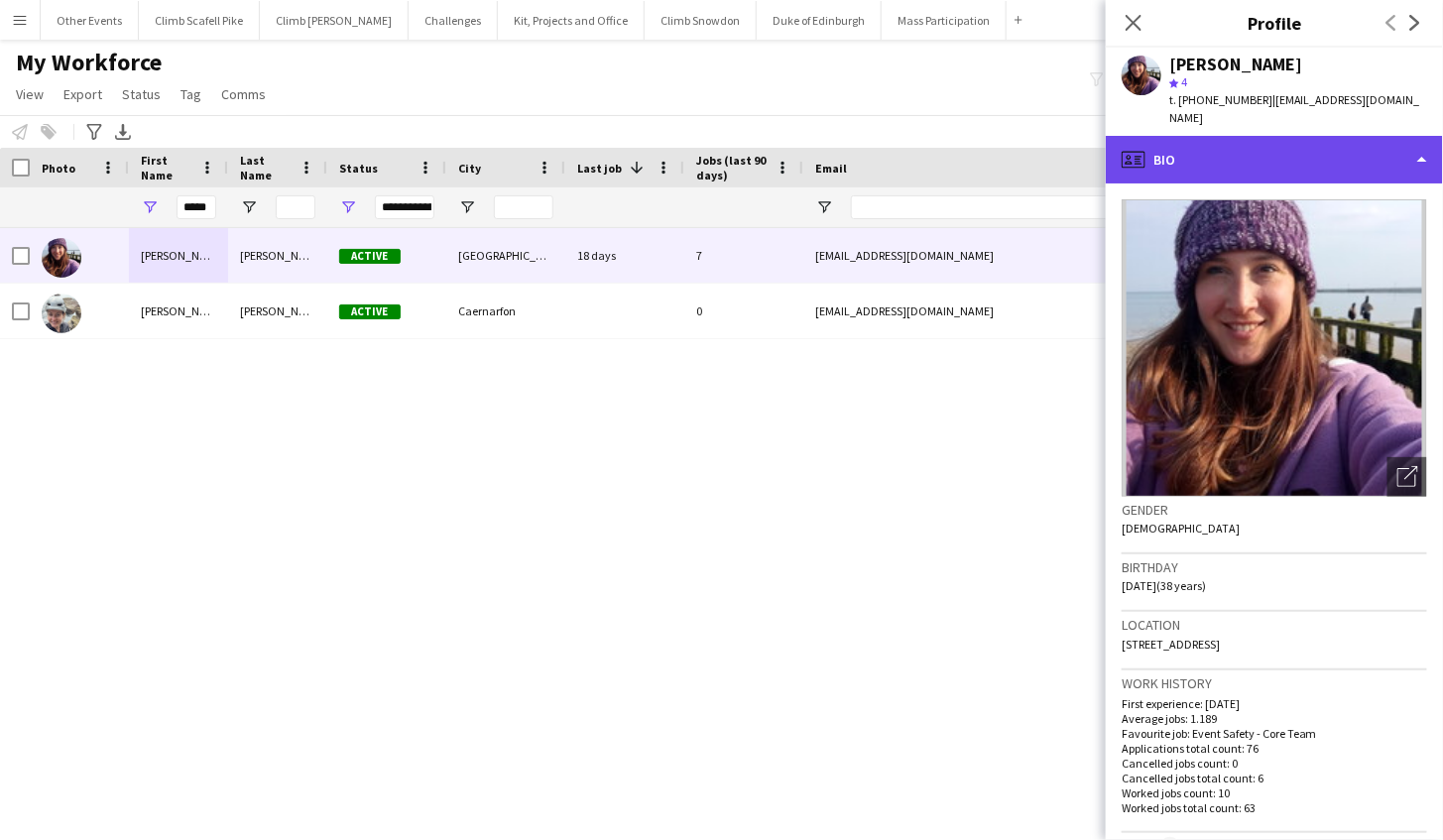 click on "profile
Bio" 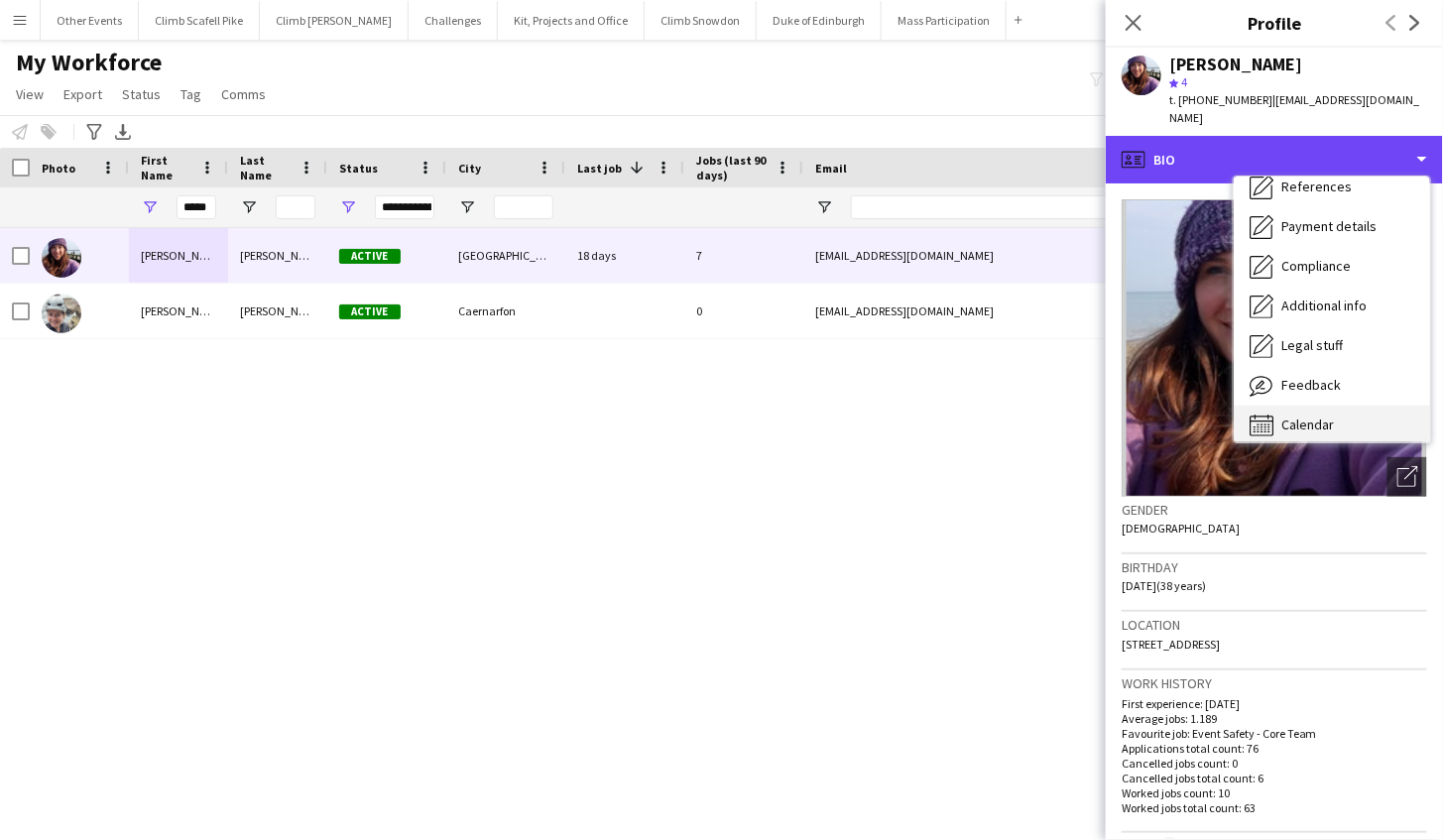 scroll, scrollTop: 225, scrollLeft: 0, axis: vertical 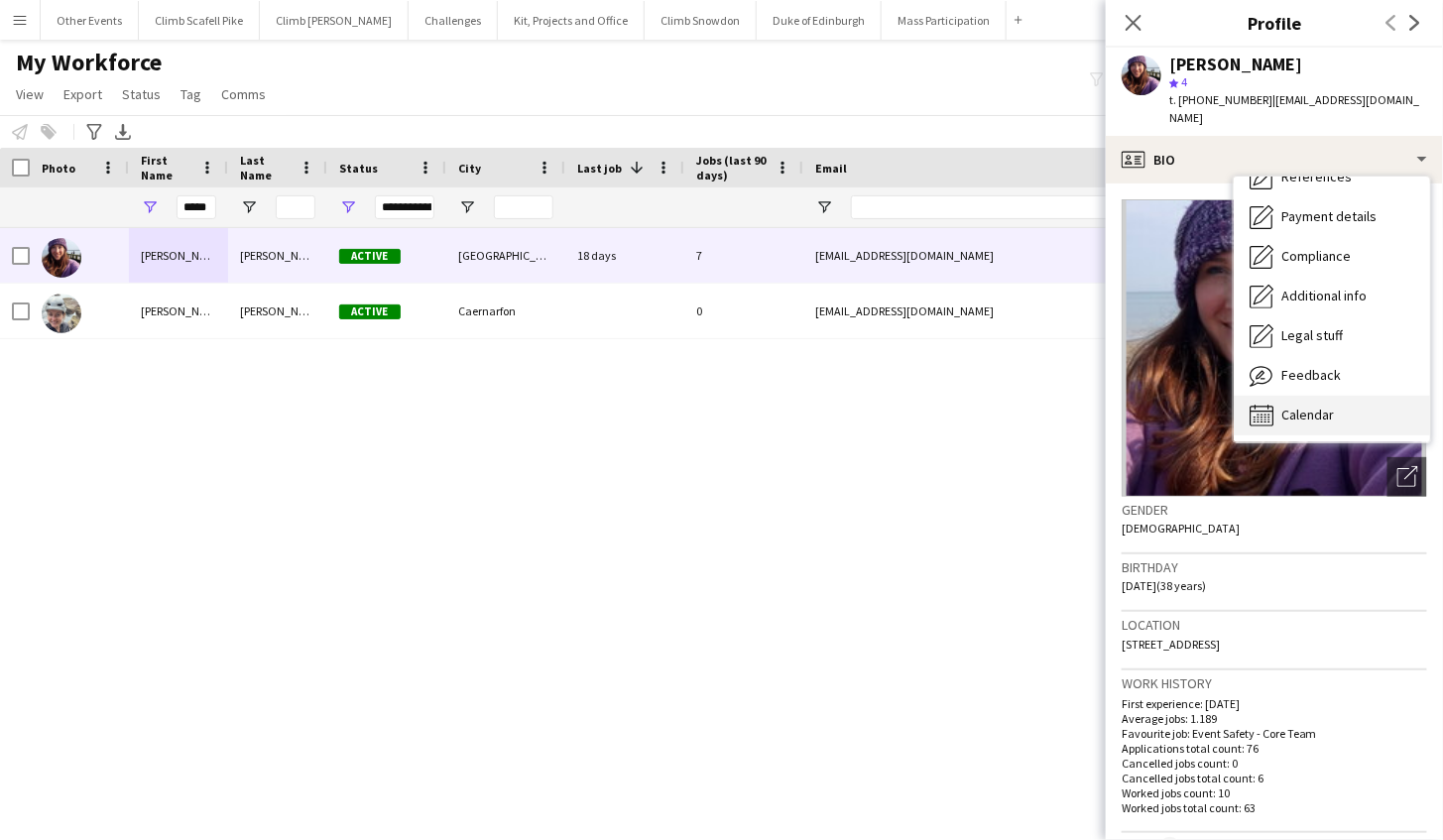 click on "Calendar" at bounding box center (1307, 415) 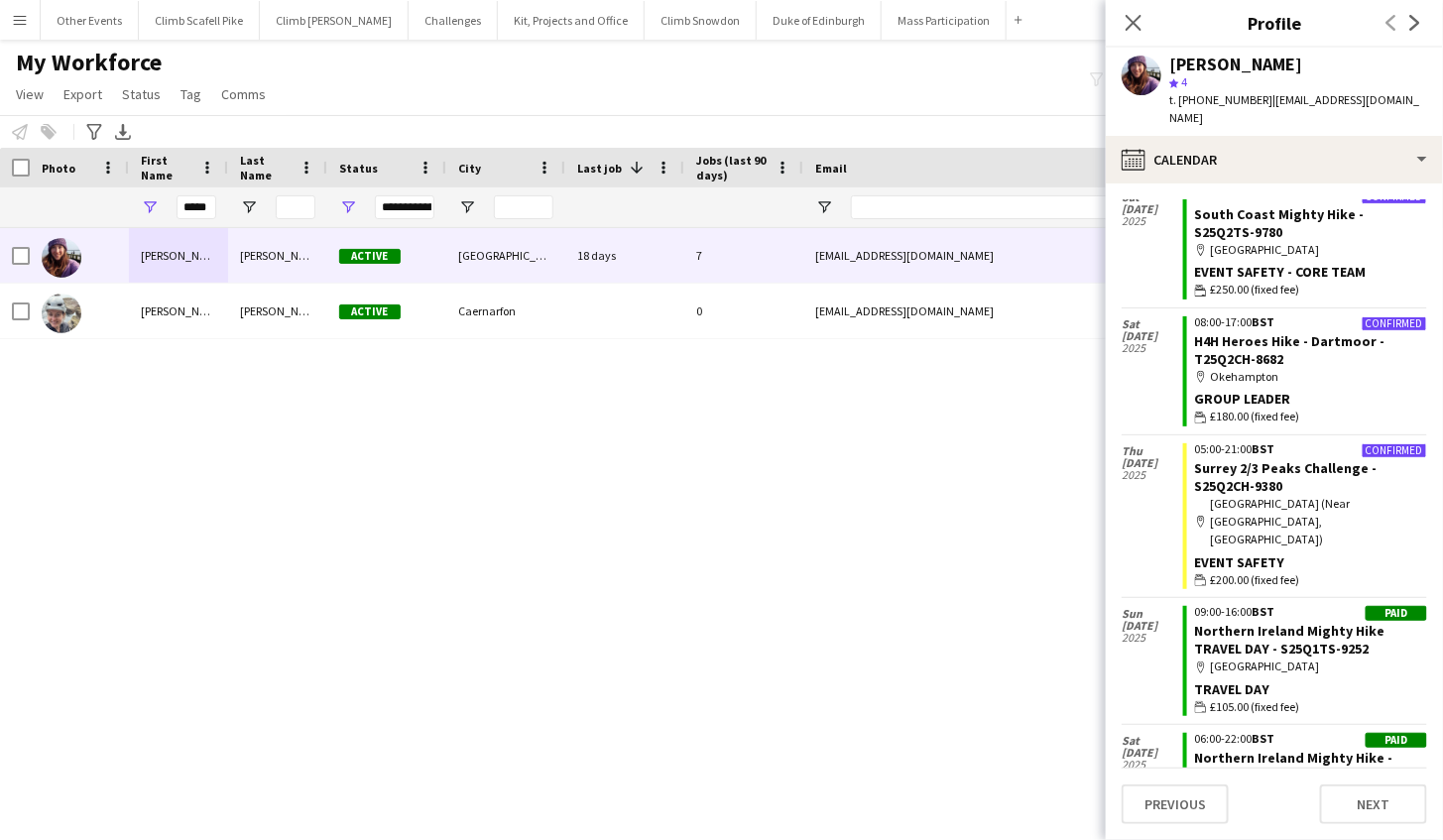 scroll, scrollTop: 0, scrollLeft: 0, axis: both 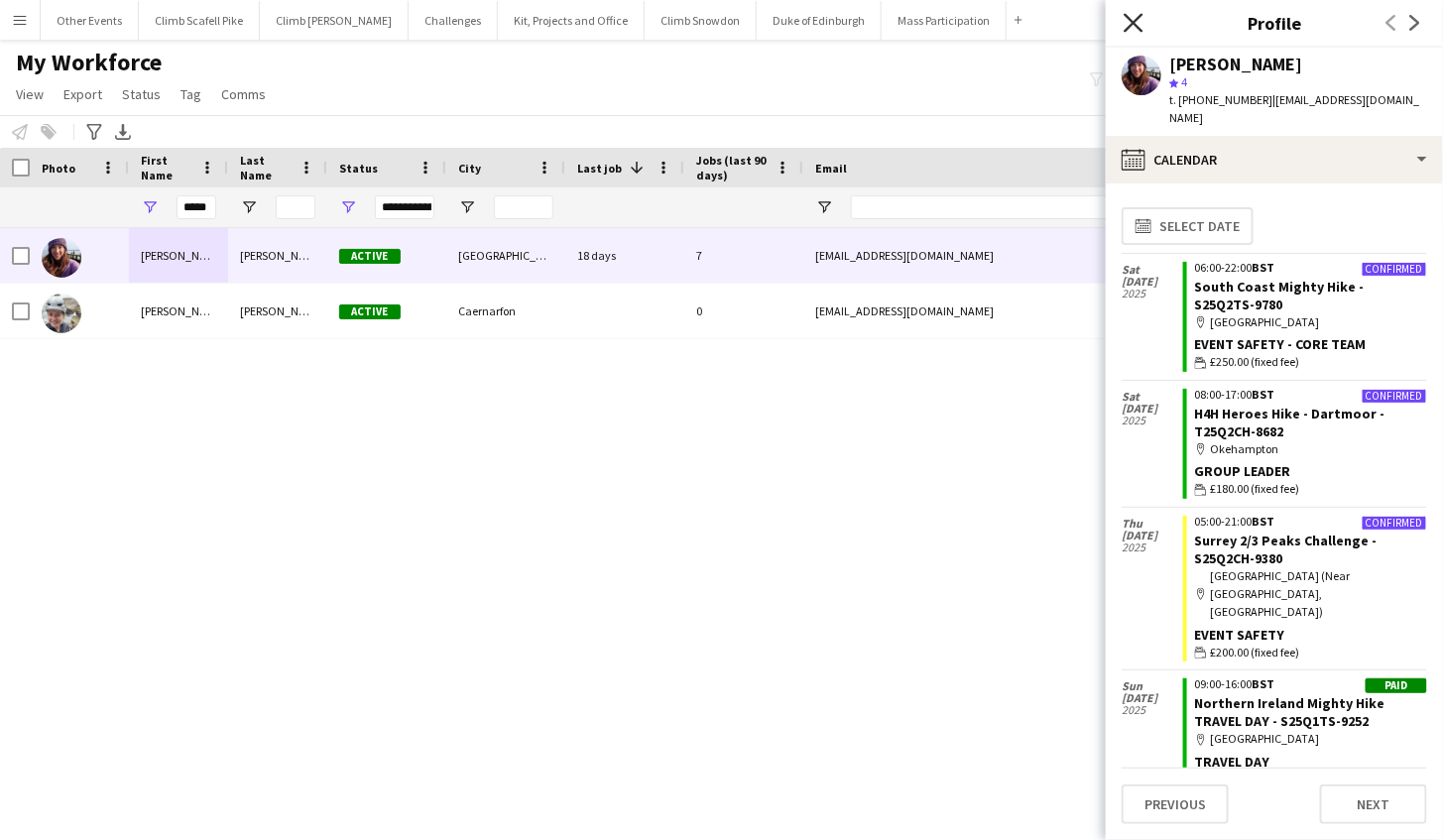 click on "Close pop-in" 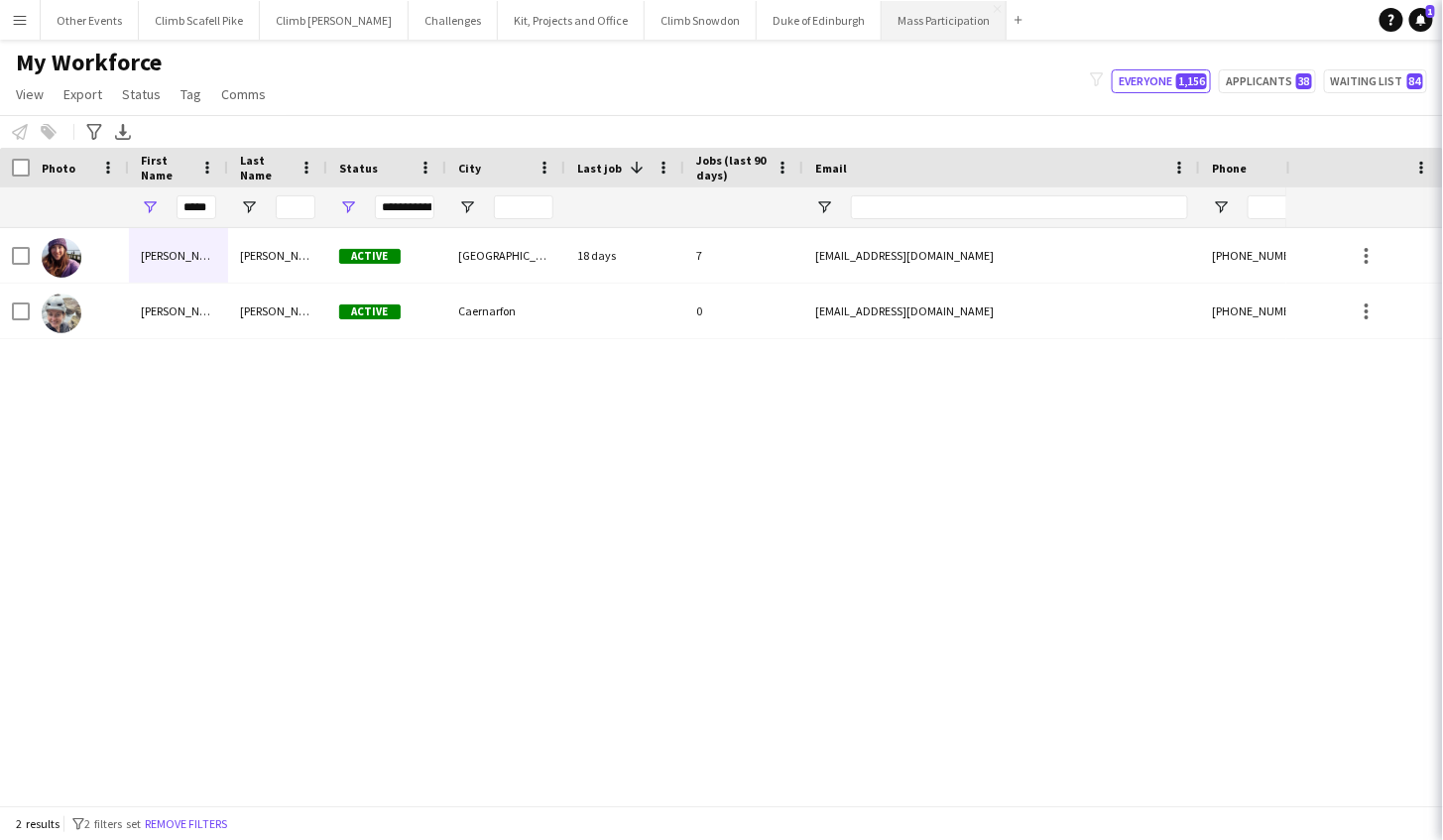 click on "Mass Participation
Close" at bounding box center [944, 20] 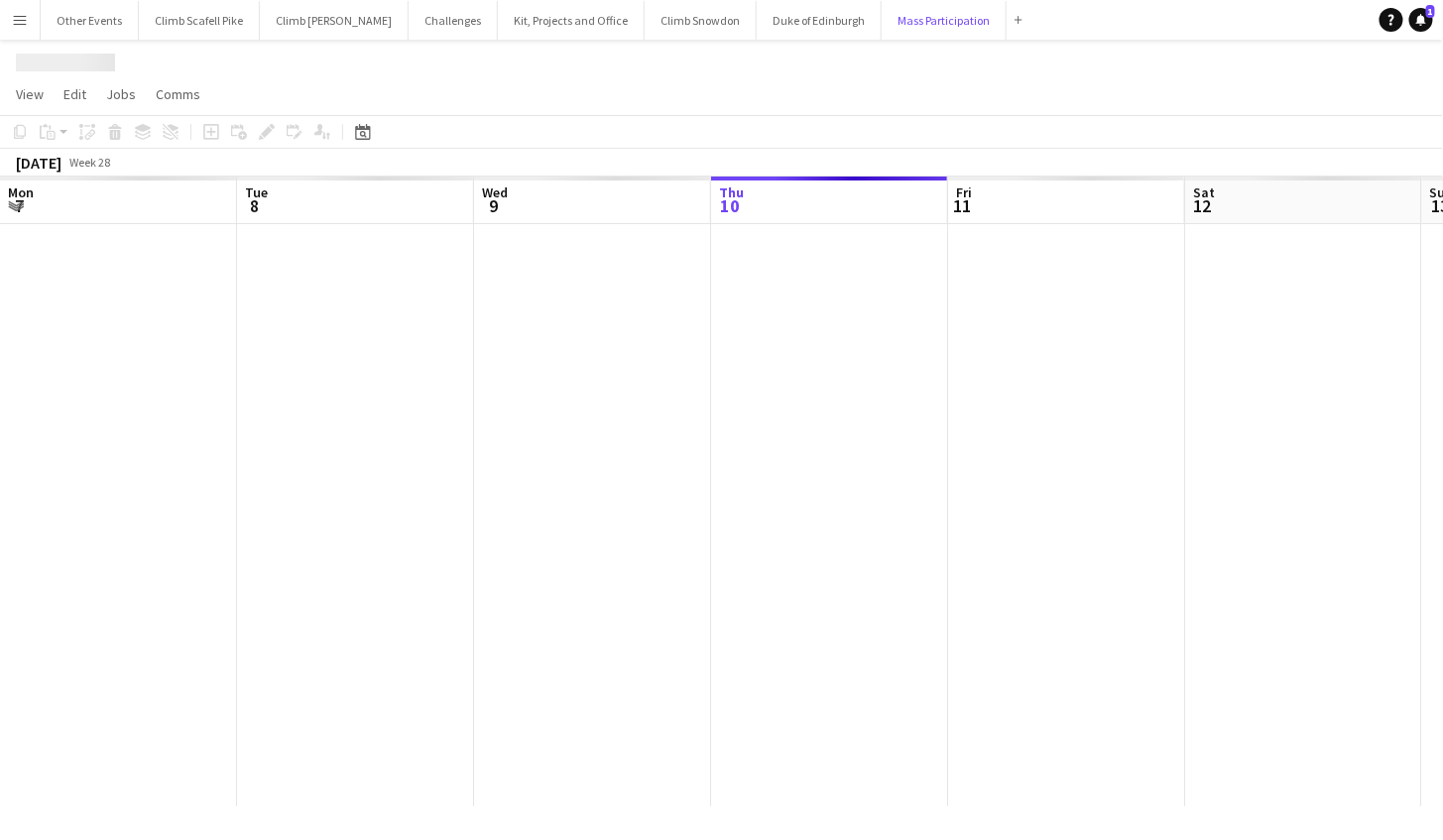 scroll, scrollTop: 0, scrollLeft: 473, axis: horizontal 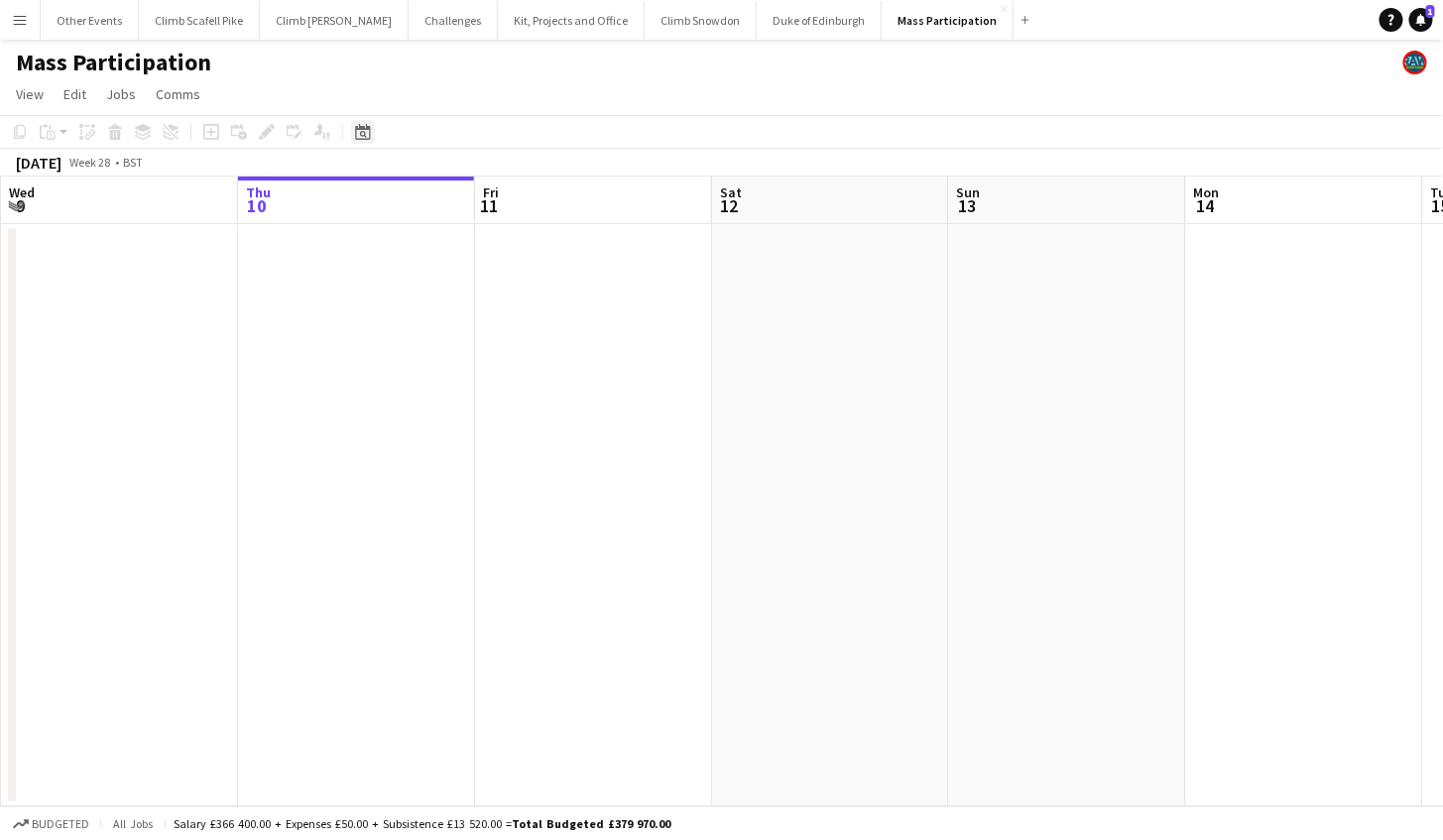 click 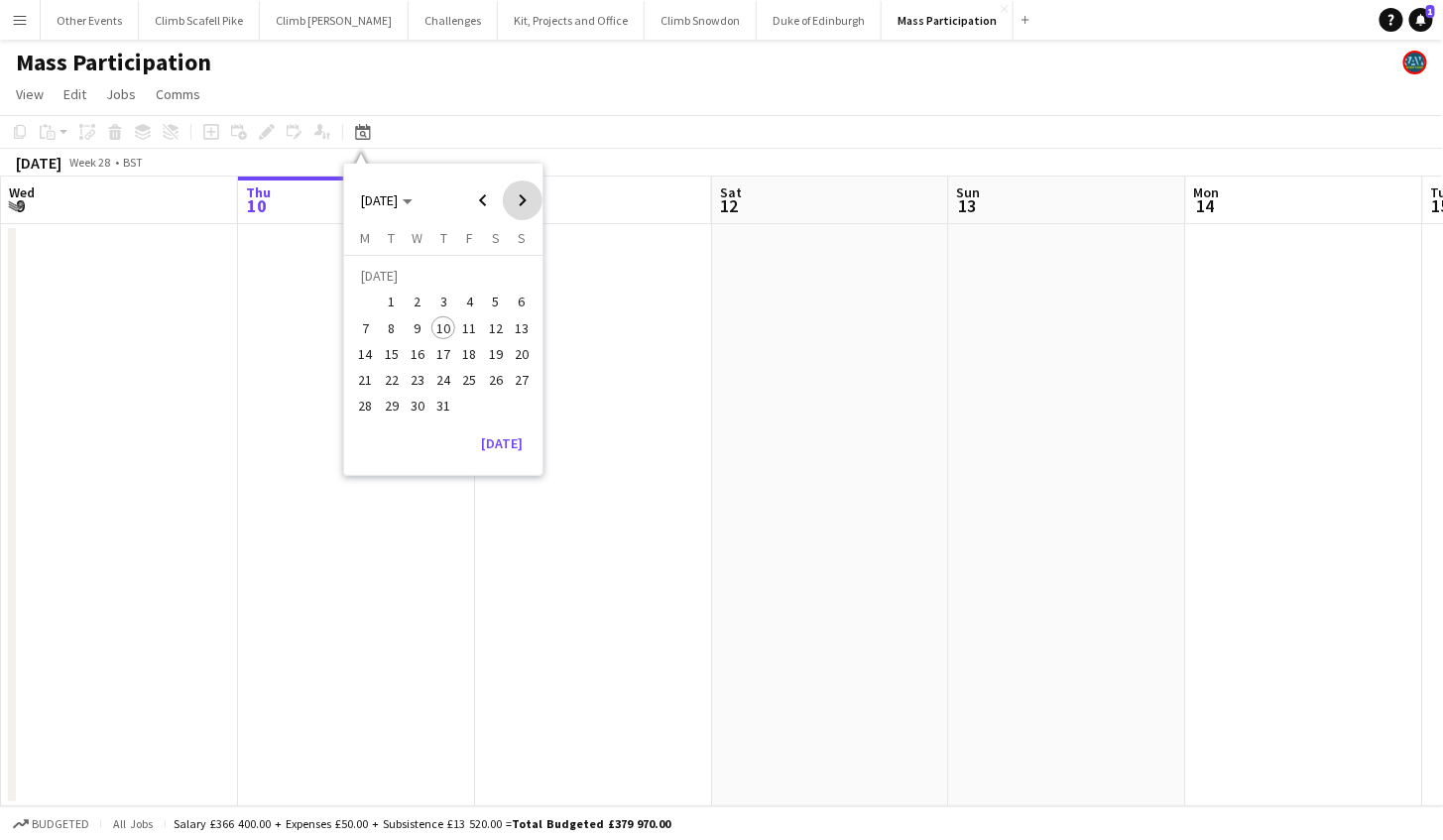 click at bounding box center (523, 200) 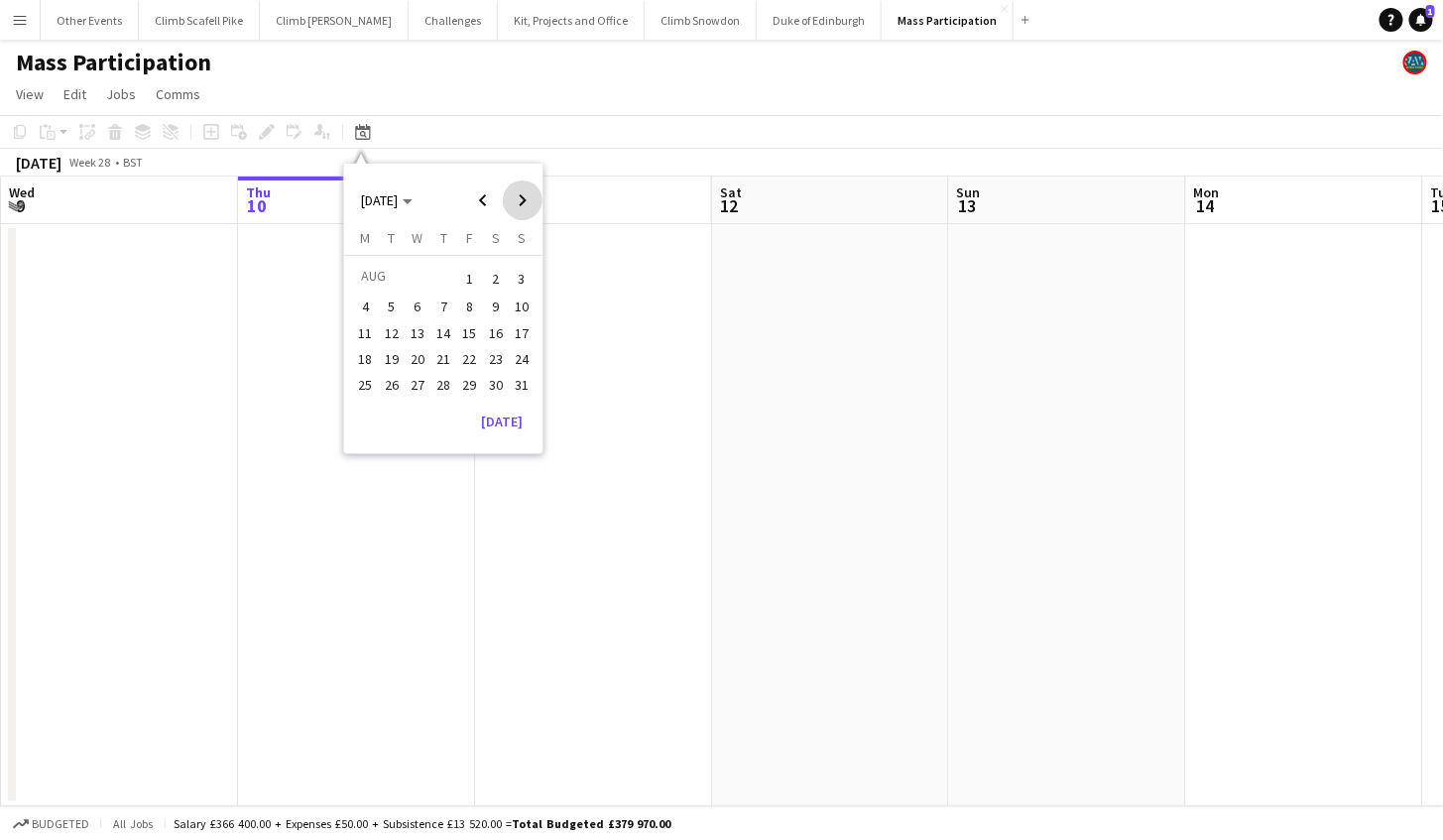 click at bounding box center [523, 200] 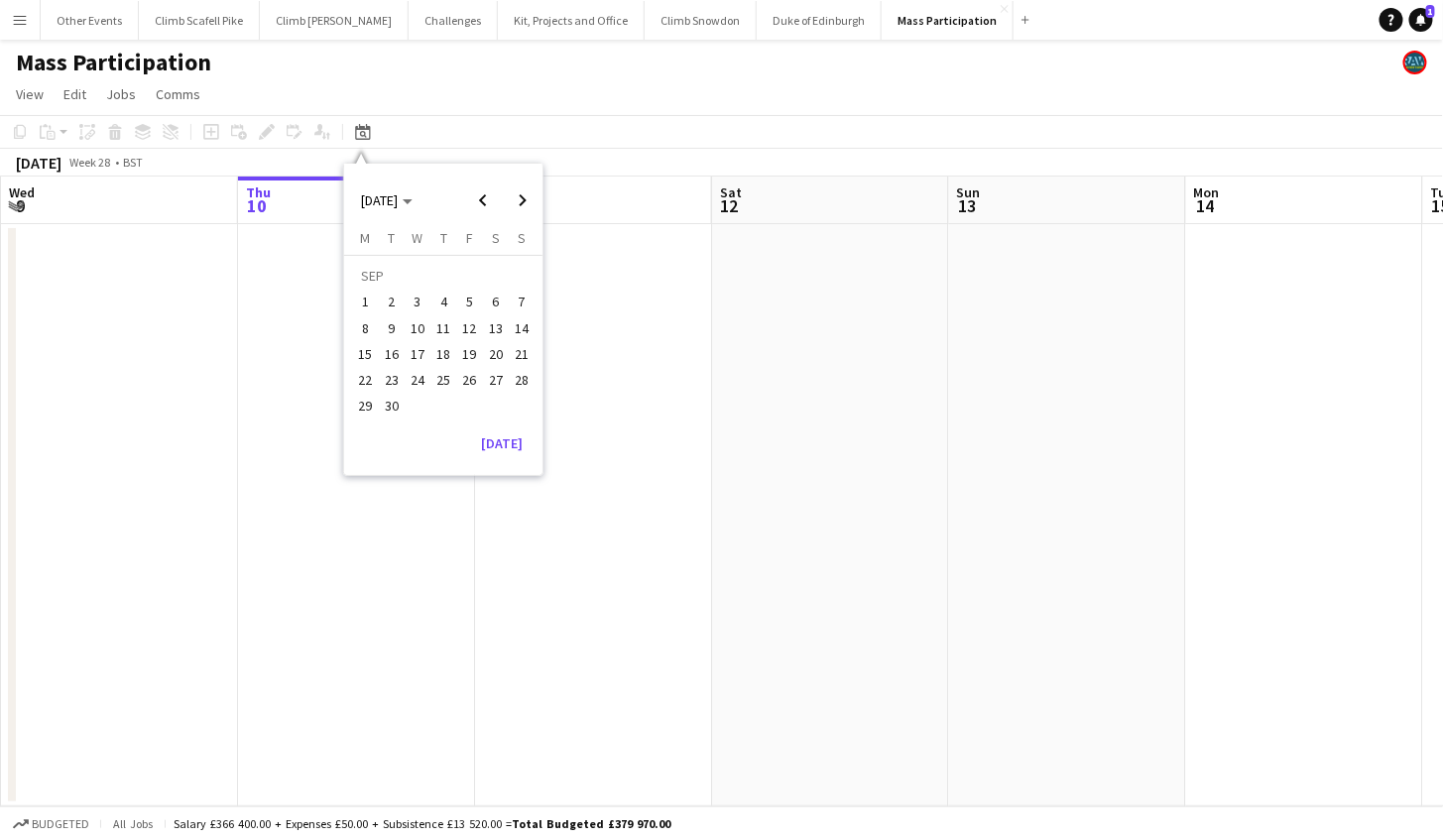 click on "27" at bounding box center [496, 380] 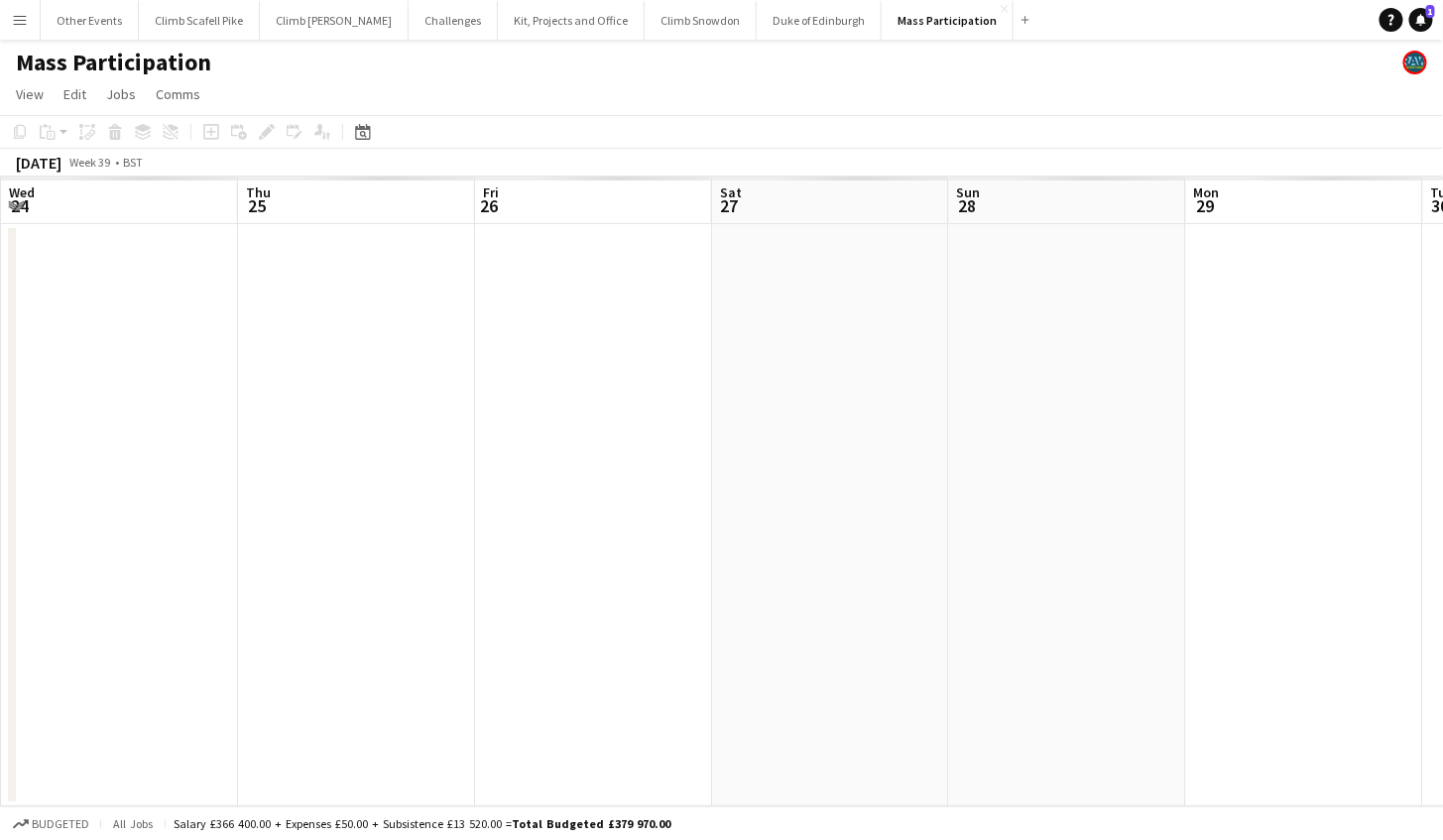scroll, scrollTop: 0, scrollLeft: 681, axis: horizontal 